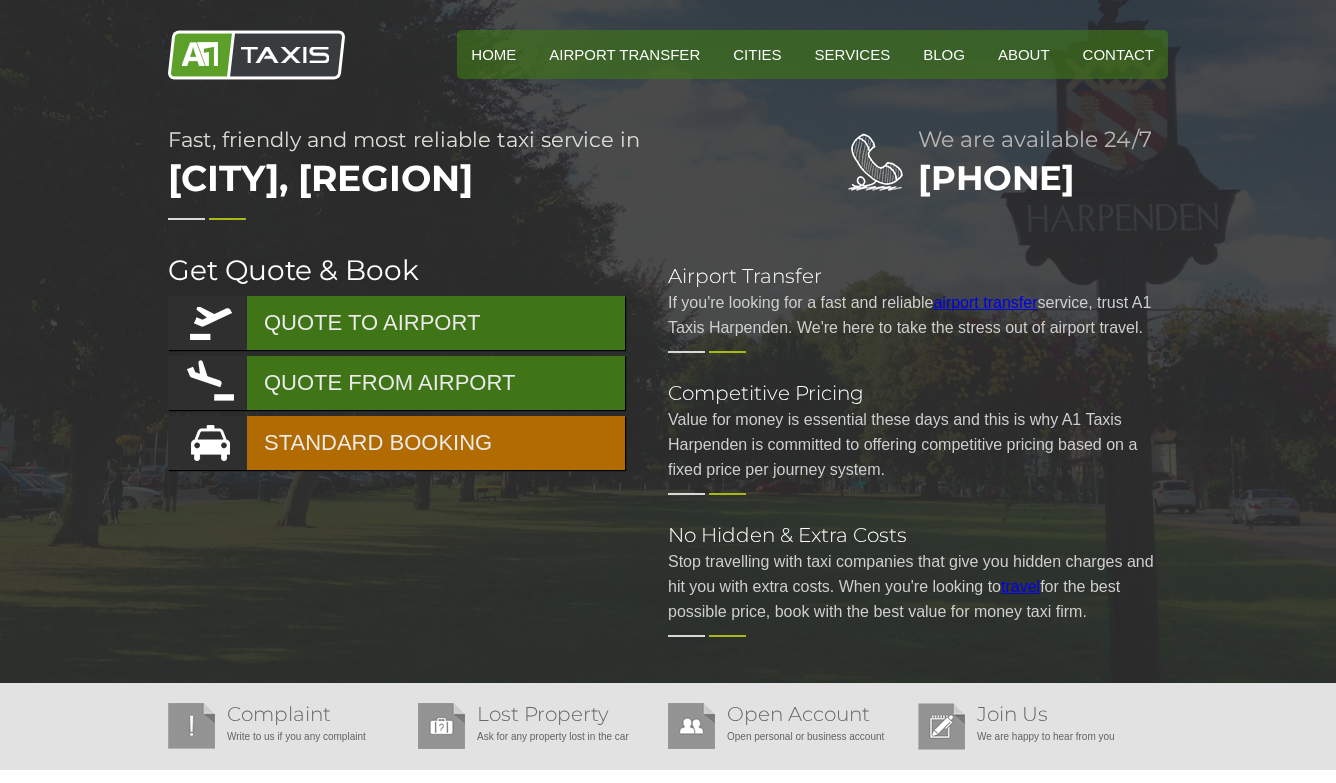 scroll, scrollTop: 0, scrollLeft: 0, axis: both 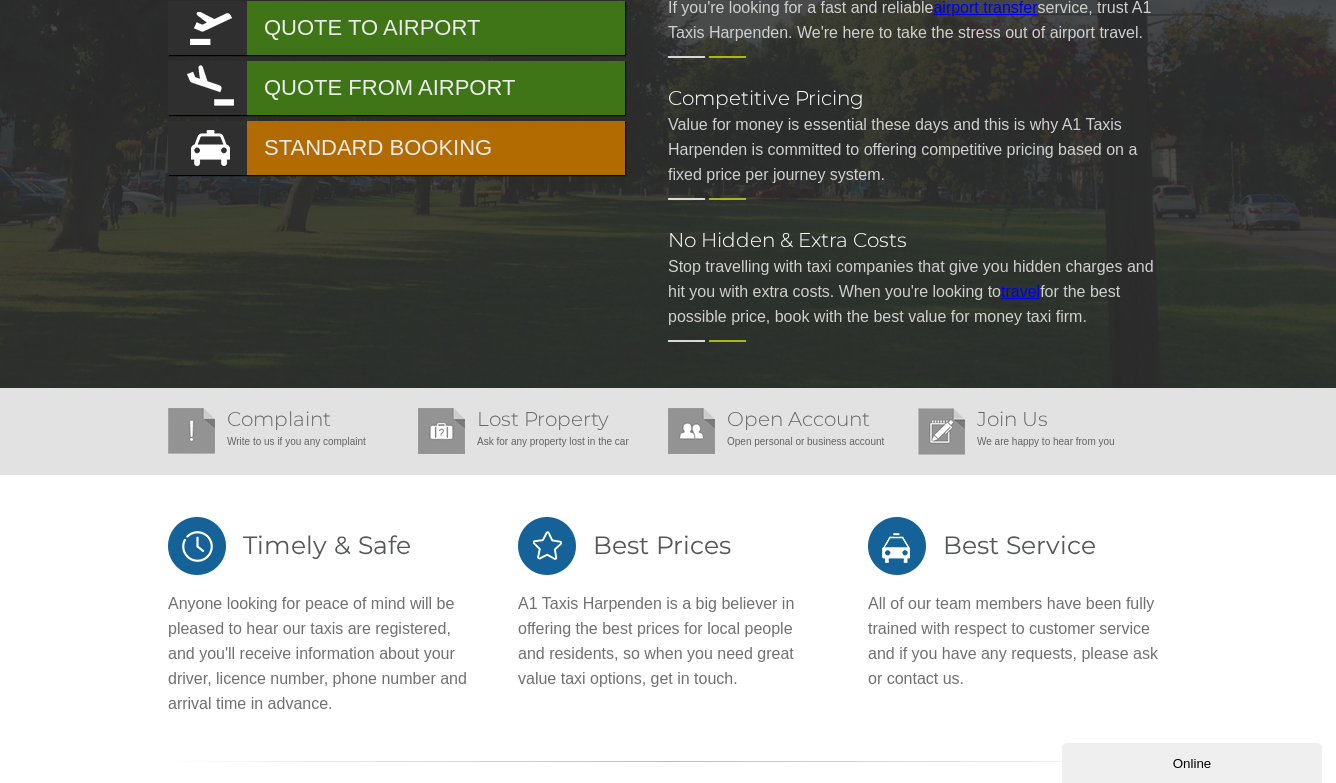 click on "STANDARD BOOKING" at bounding box center (396, 148) 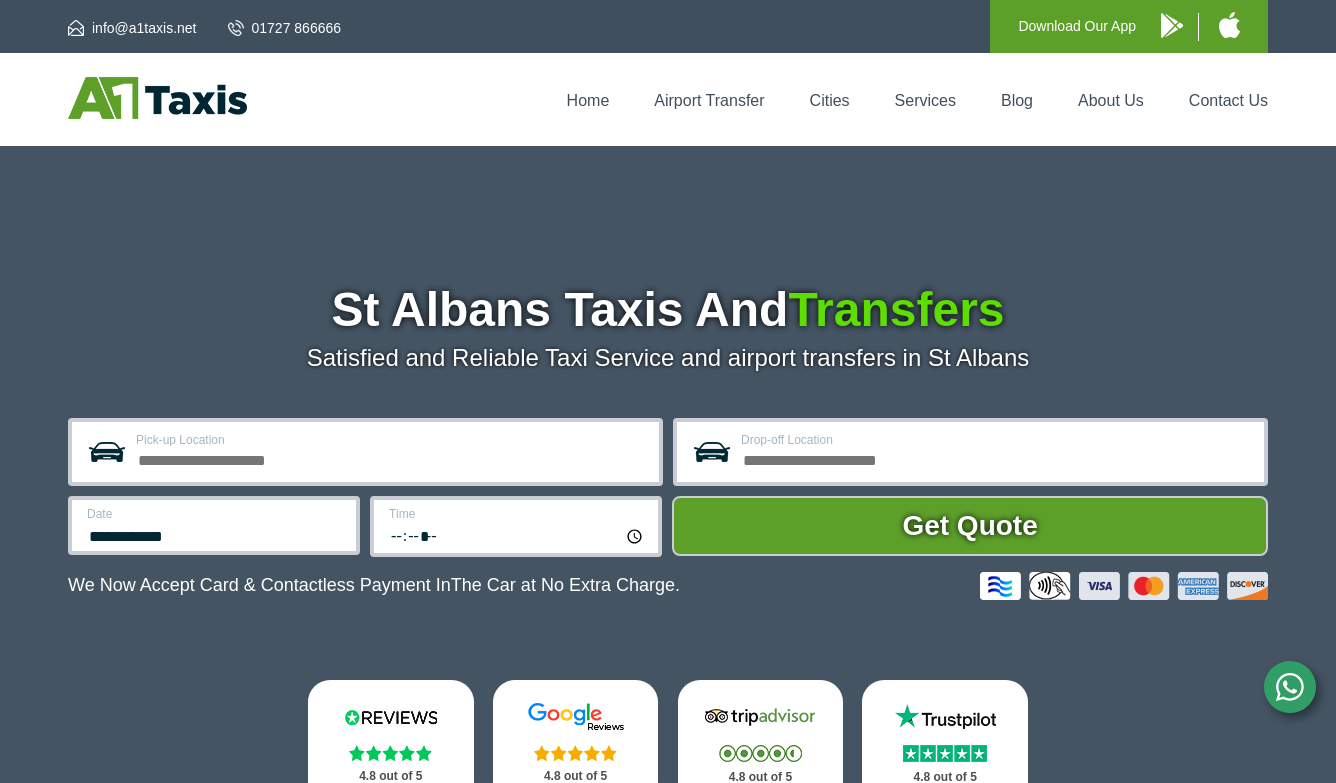 scroll, scrollTop: 74, scrollLeft: 0, axis: vertical 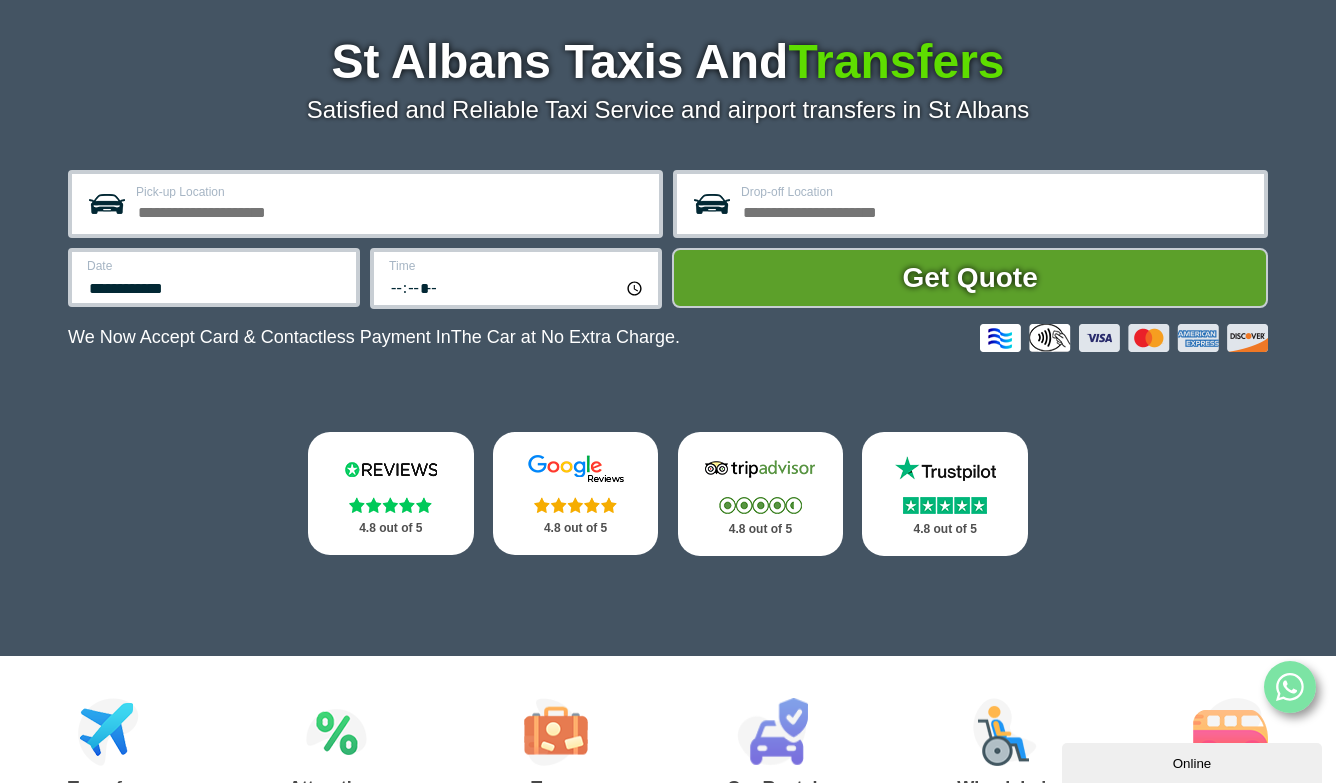click on "Pick-up Location" at bounding box center [391, 210] 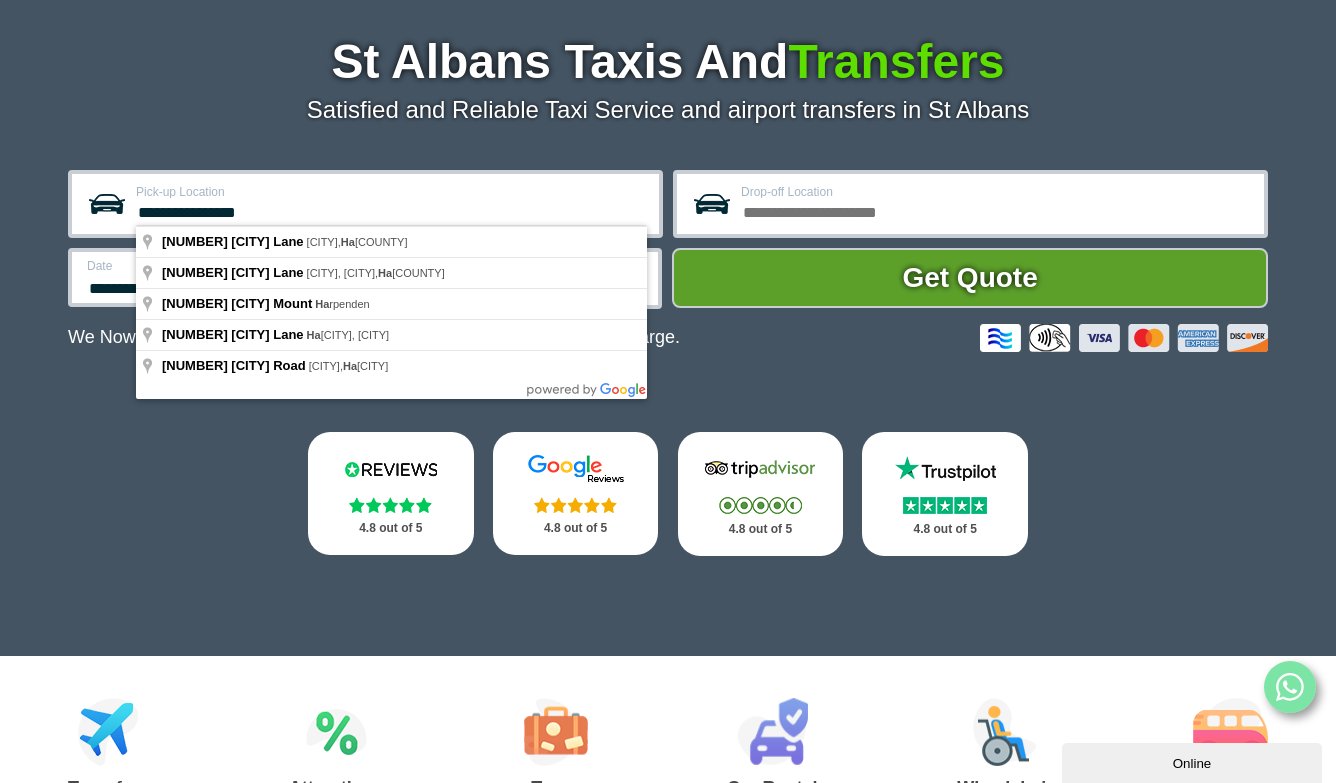 type on "**********" 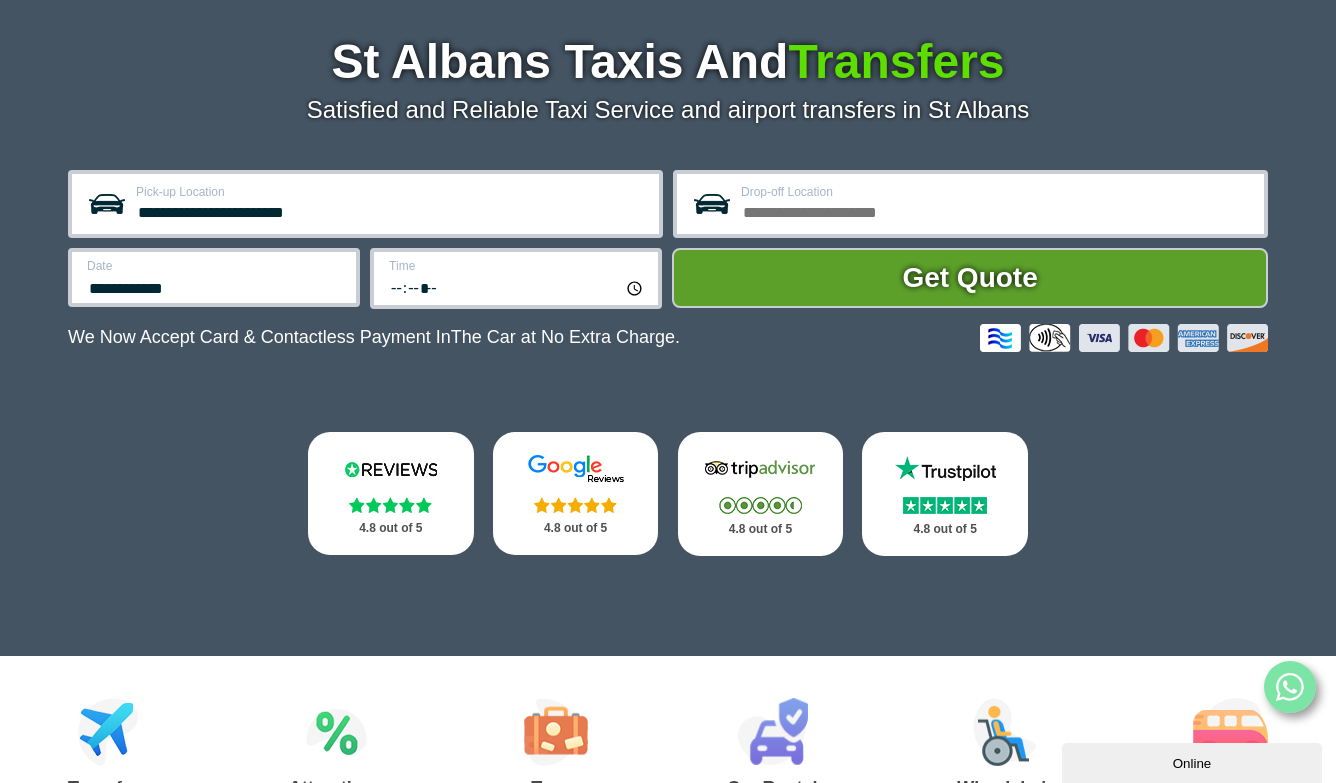 click on "Drop-off Location" at bounding box center [996, 210] 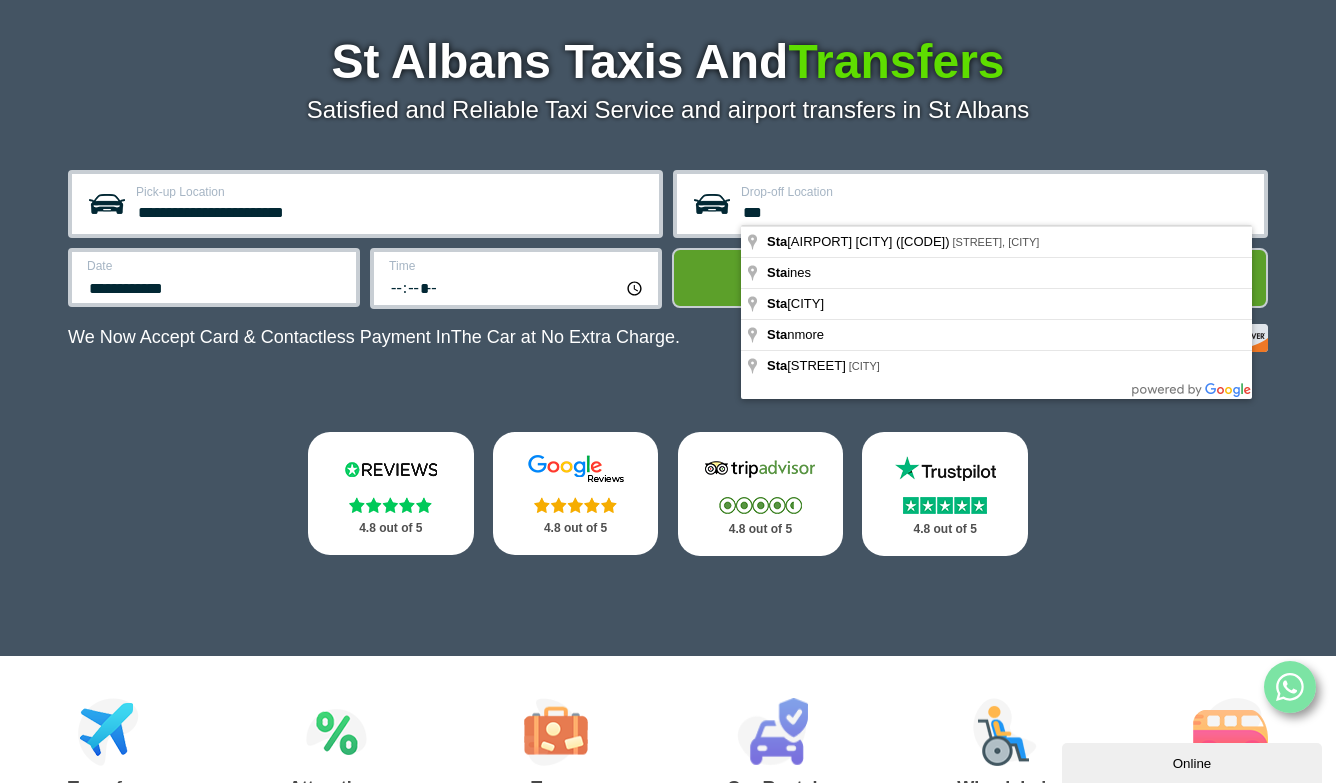 type on "***" 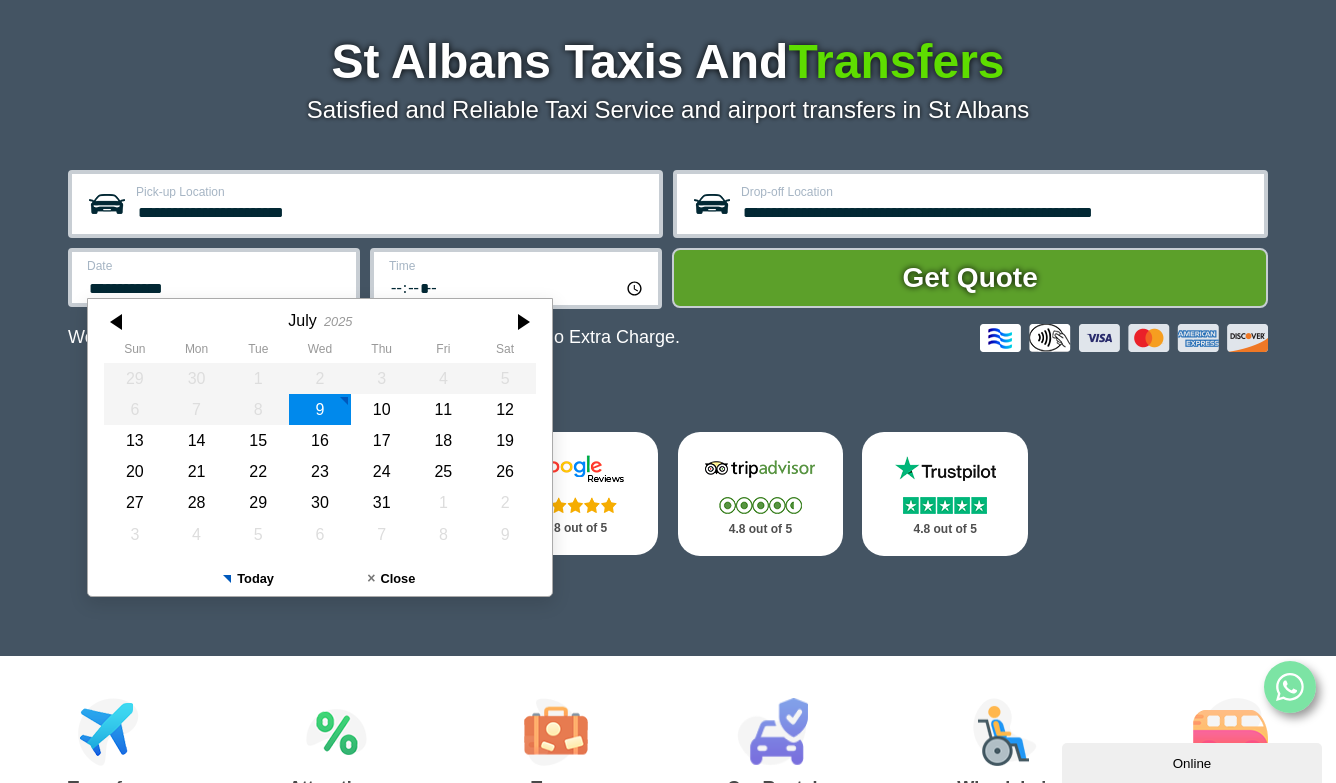 click on "**********" at bounding box center (215, 286) 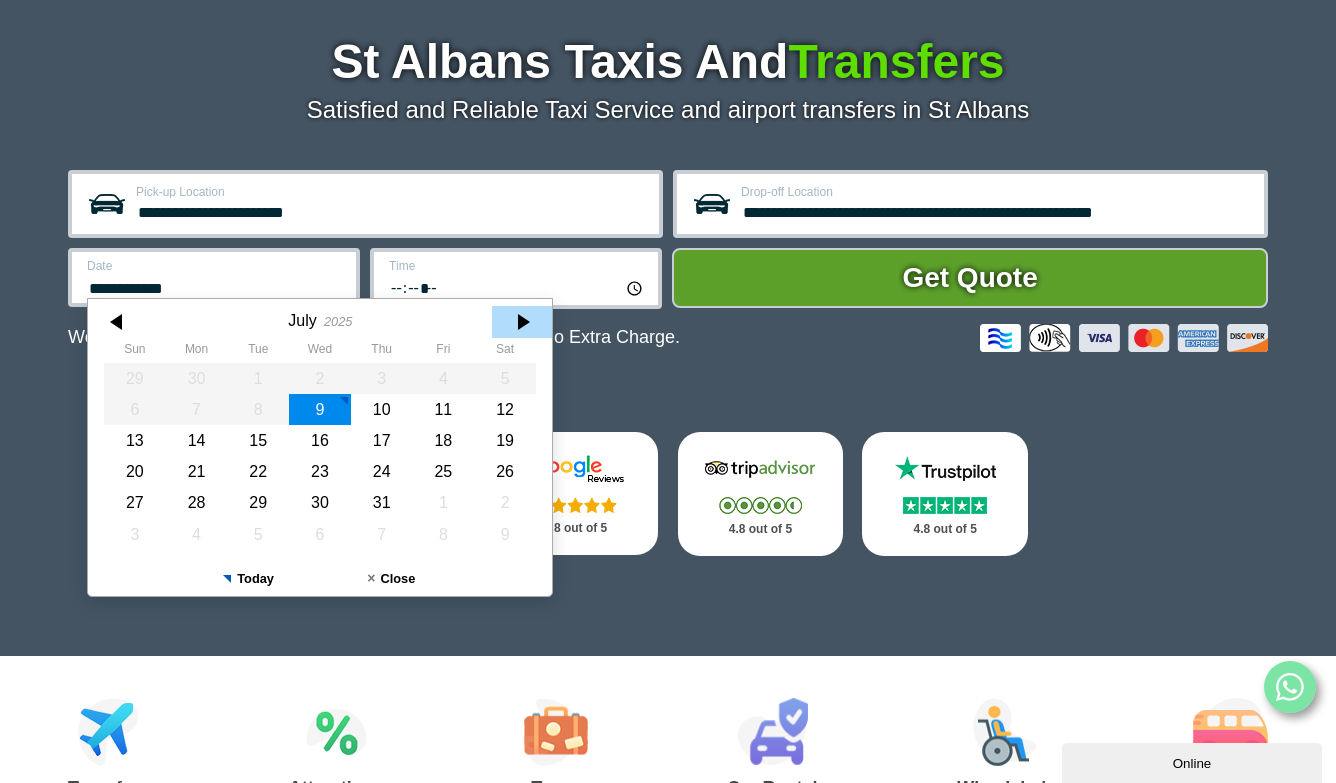 click at bounding box center [522, 322] 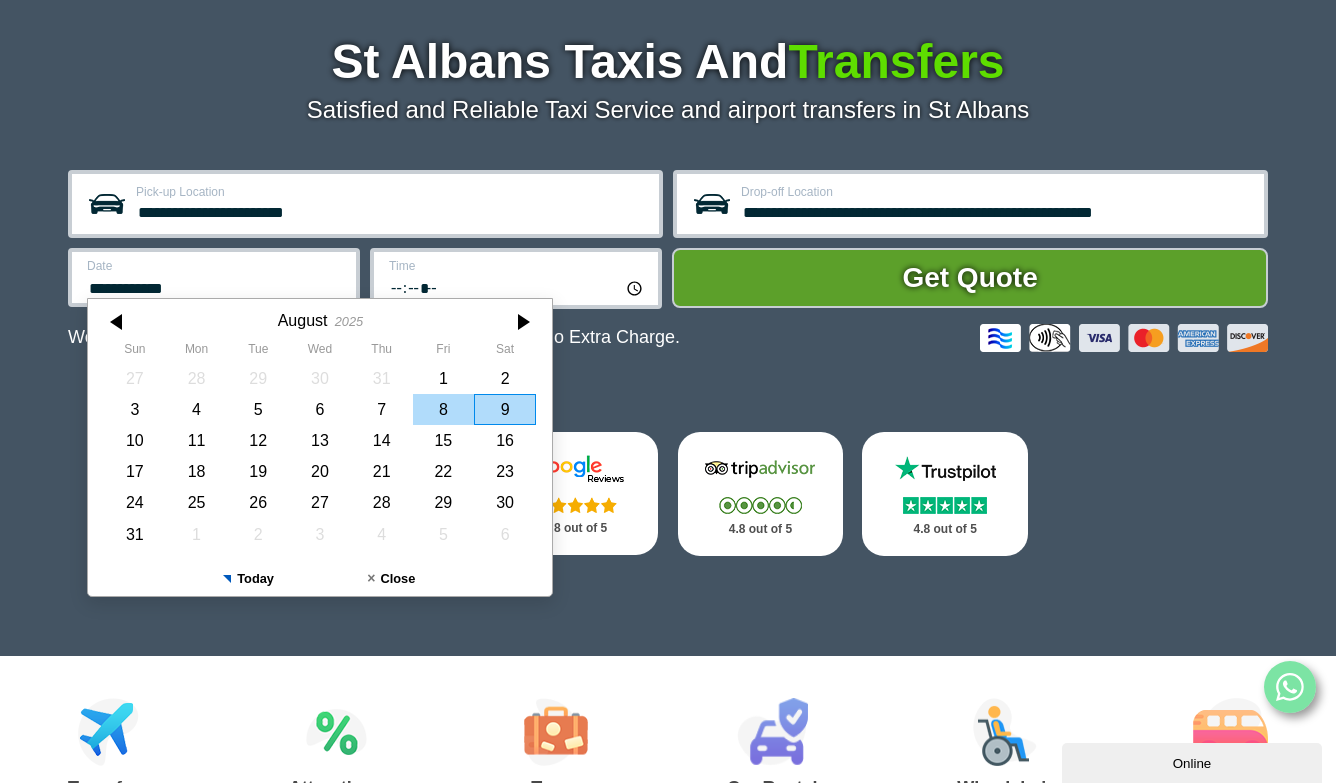 click on "8" at bounding box center [444, 409] 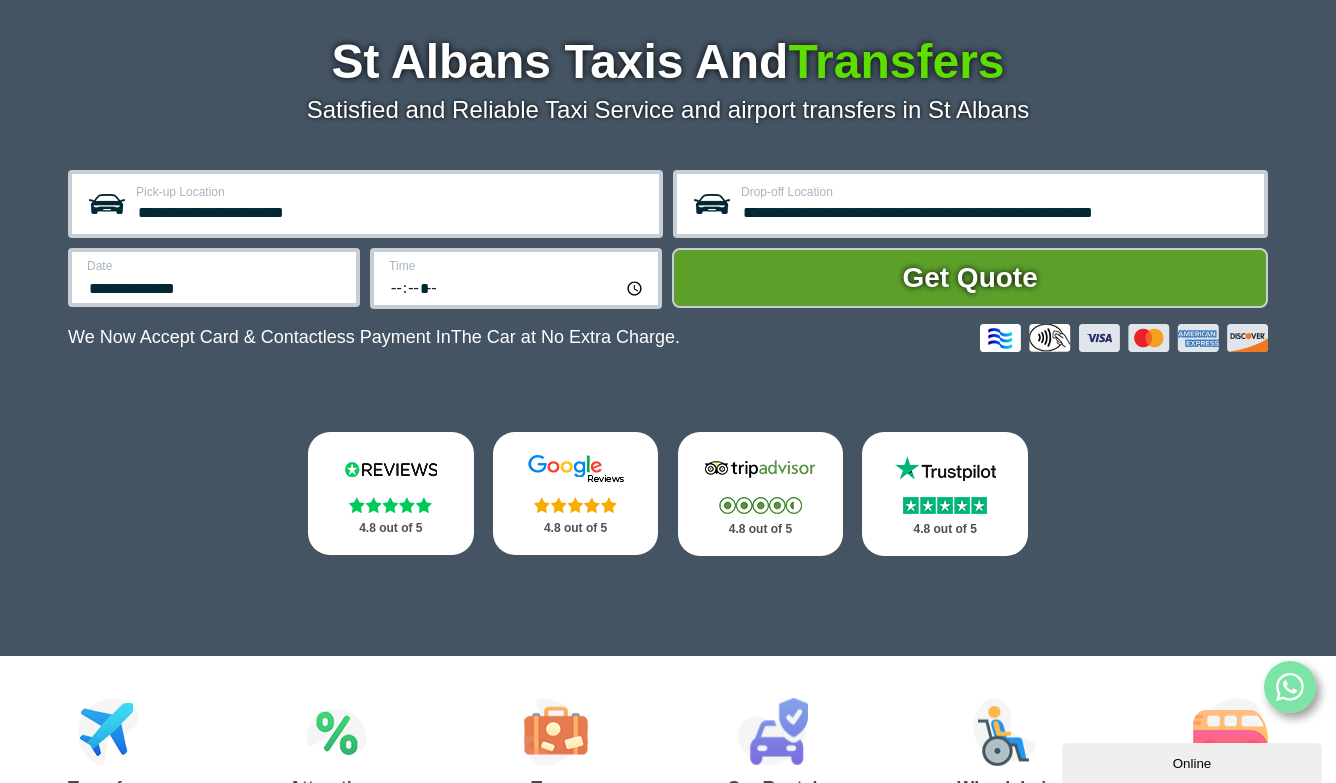 click on "Time
*****" at bounding box center (365, 204) 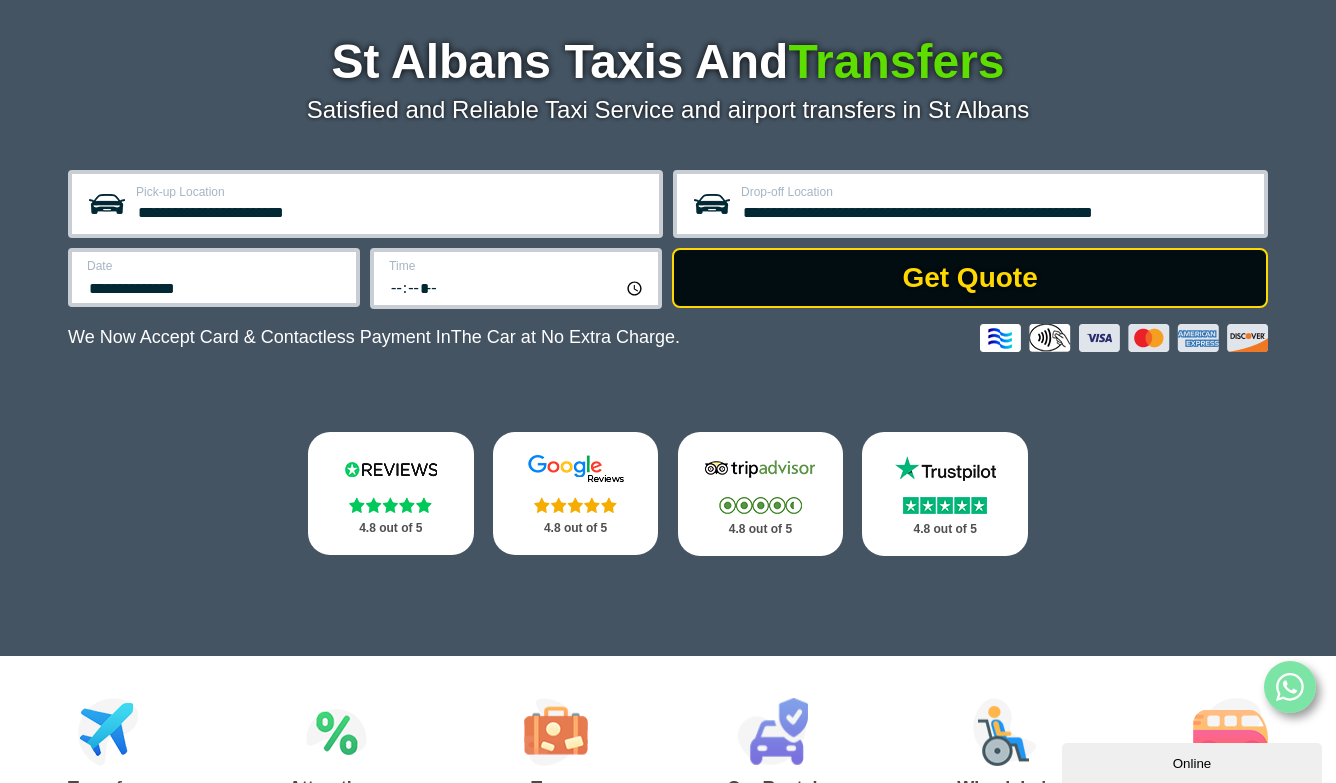 click on "Get Quote" at bounding box center (970, 278) 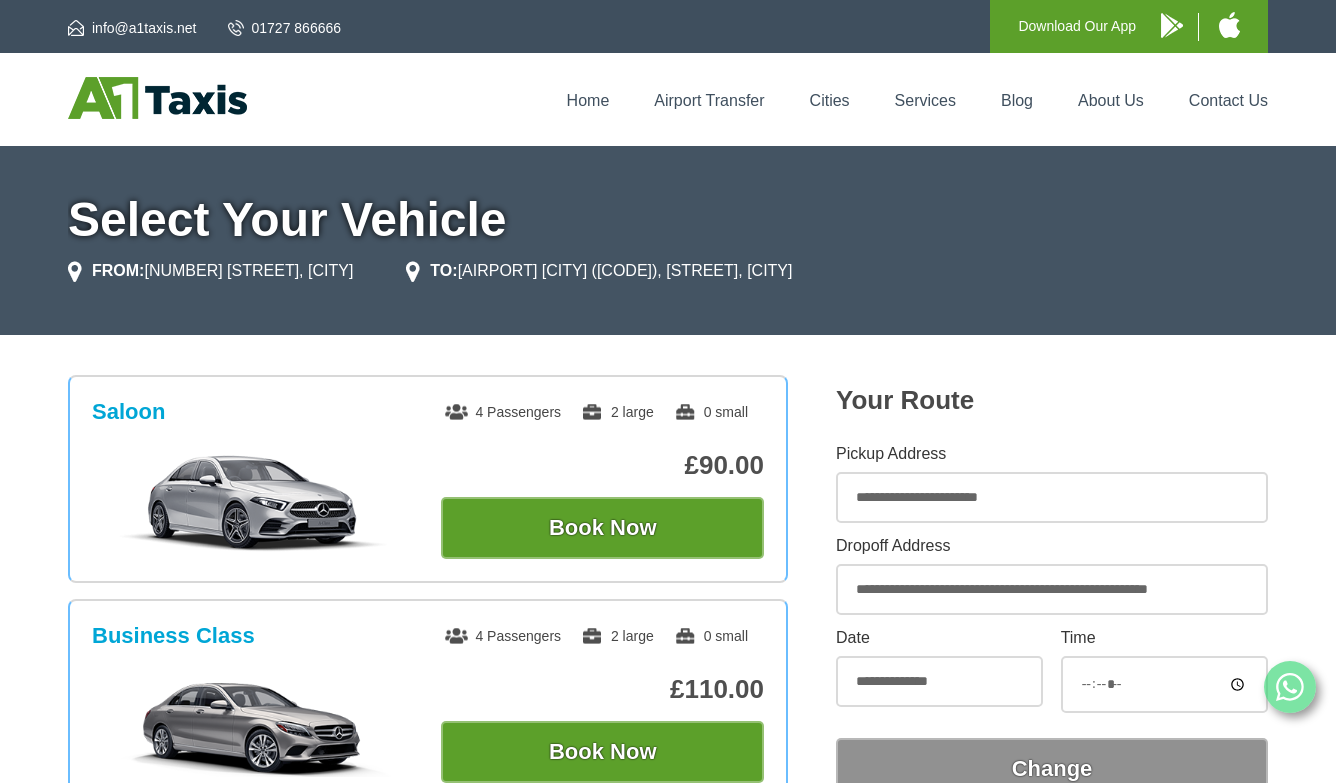 scroll, scrollTop: 0, scrollLeft: 0, axis: both 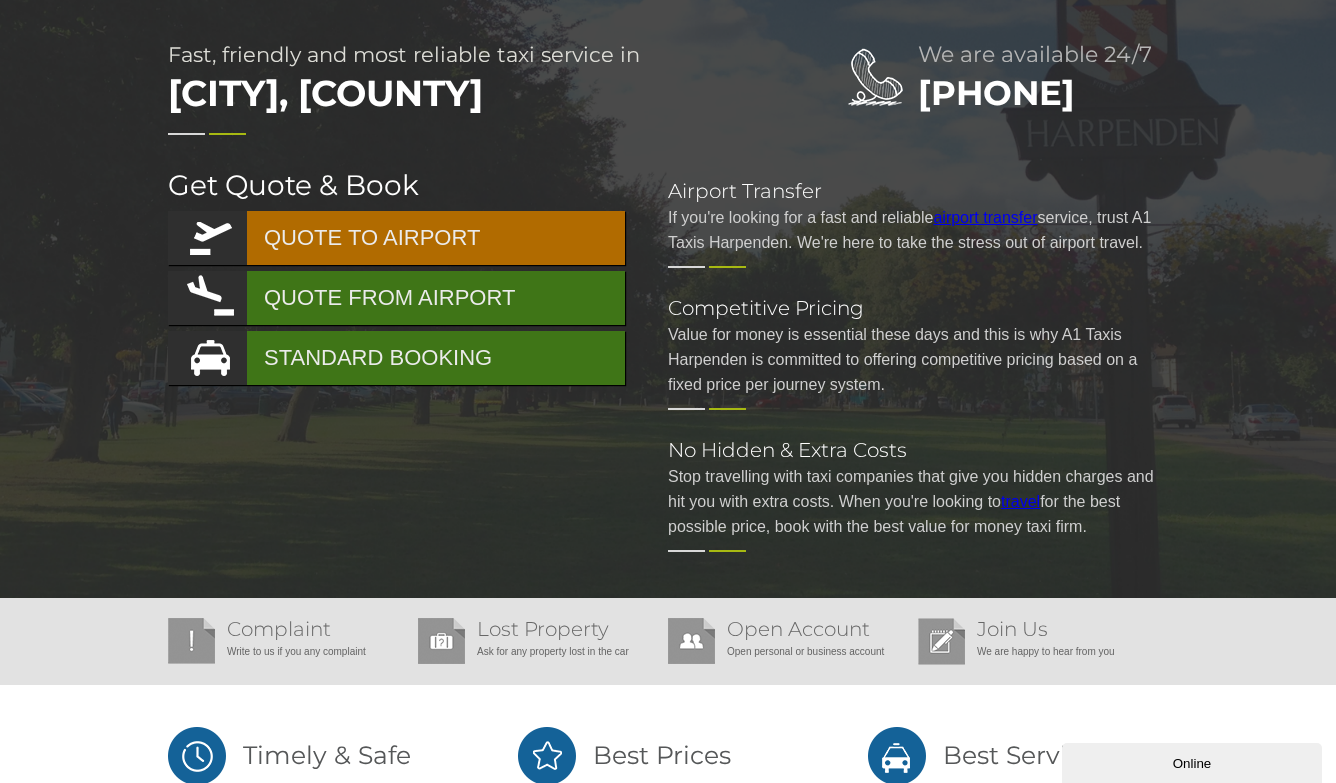 click on "QUOTE TO AIRPORT" at bounding box center [396, 238] 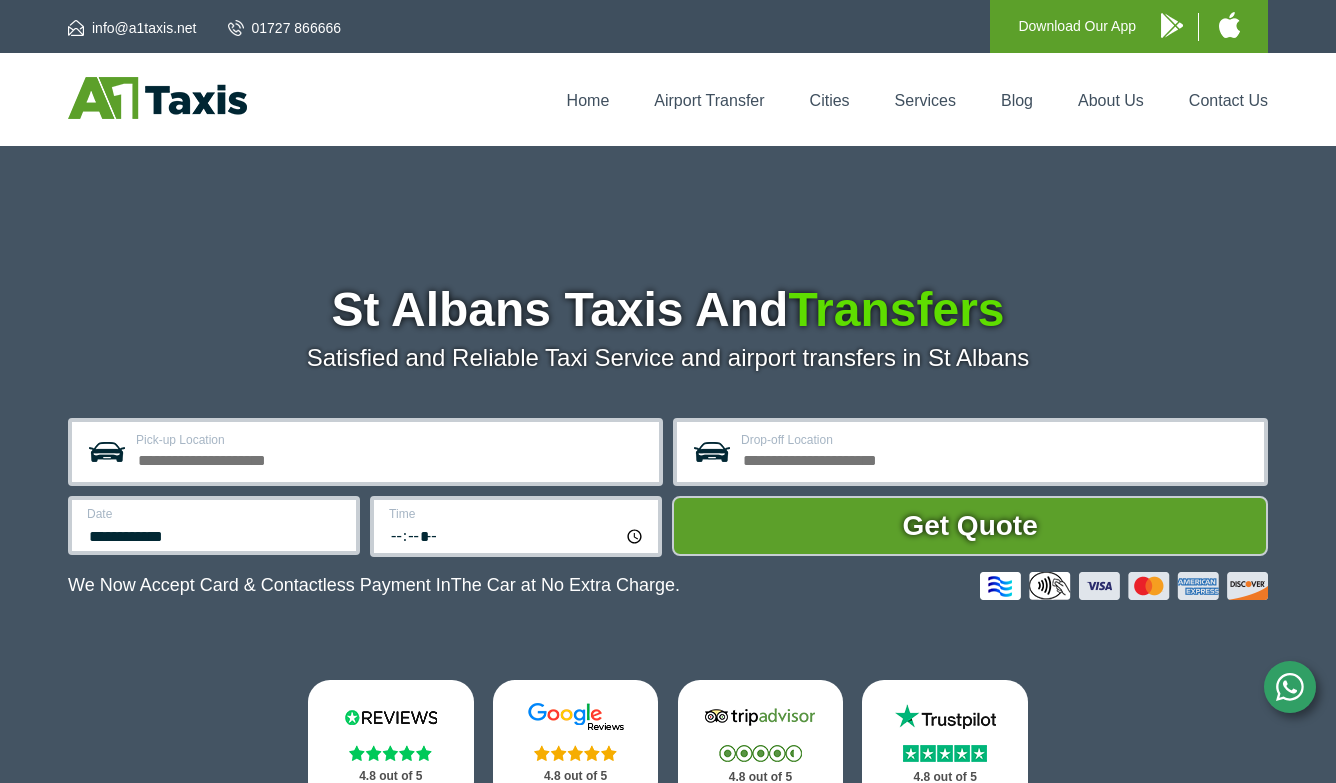 scroll, scrollTop: 0, scrollLeft: 0, axis: both 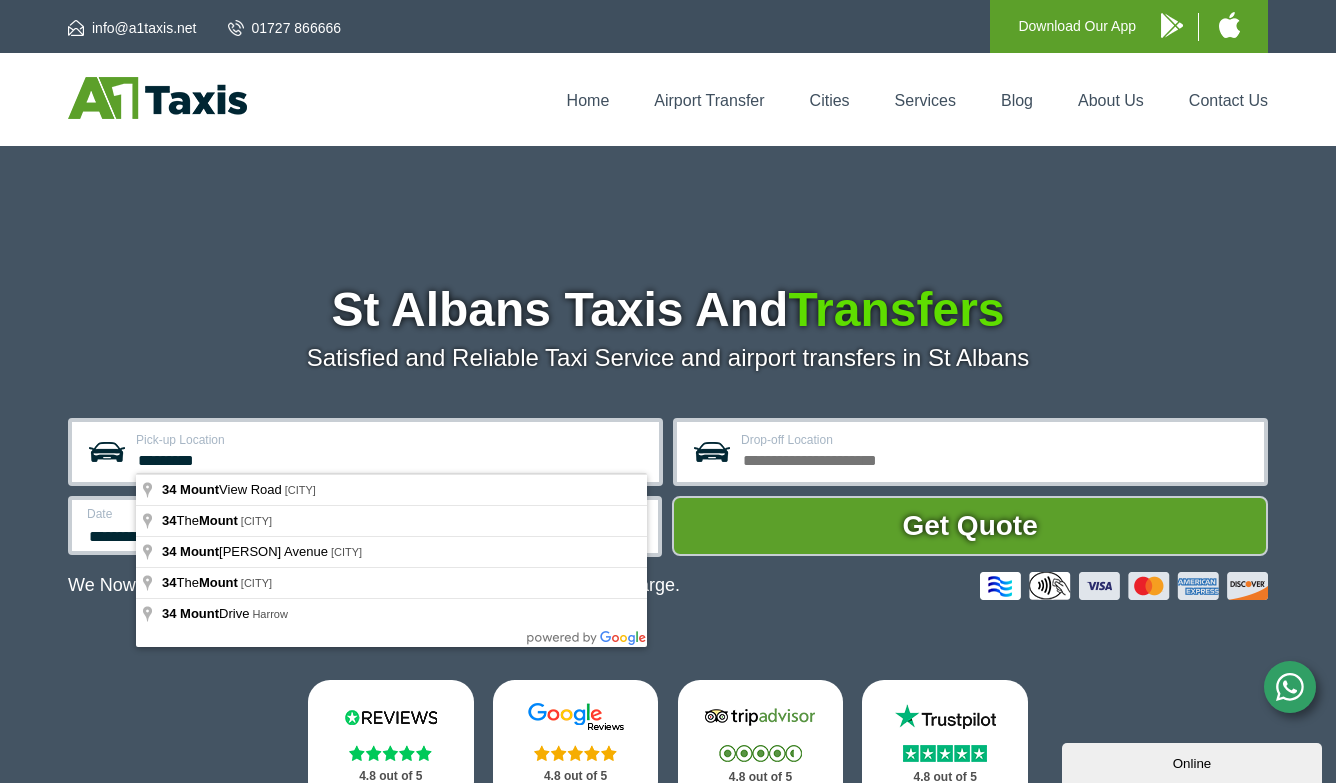 click on "********" at bounding box center [391, 458] 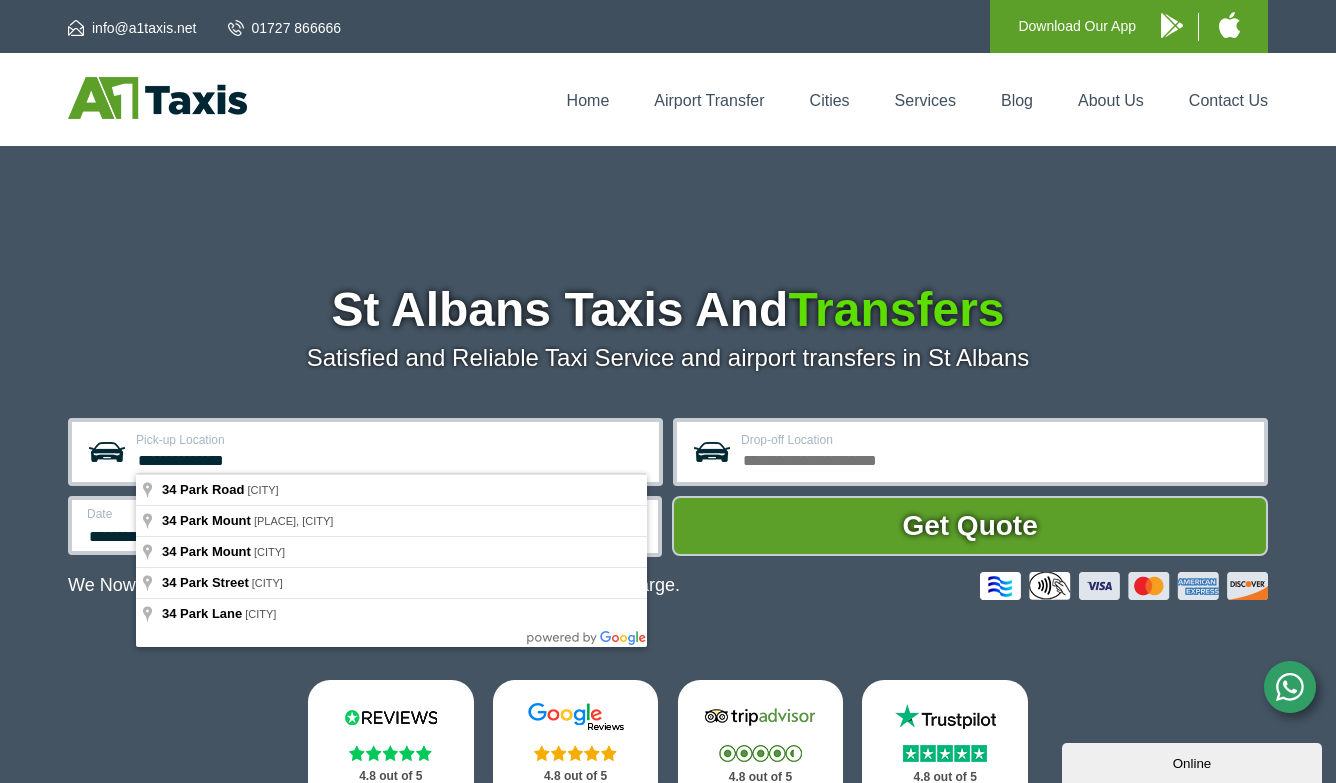 click on "**********" at bounding box center (391, 458) 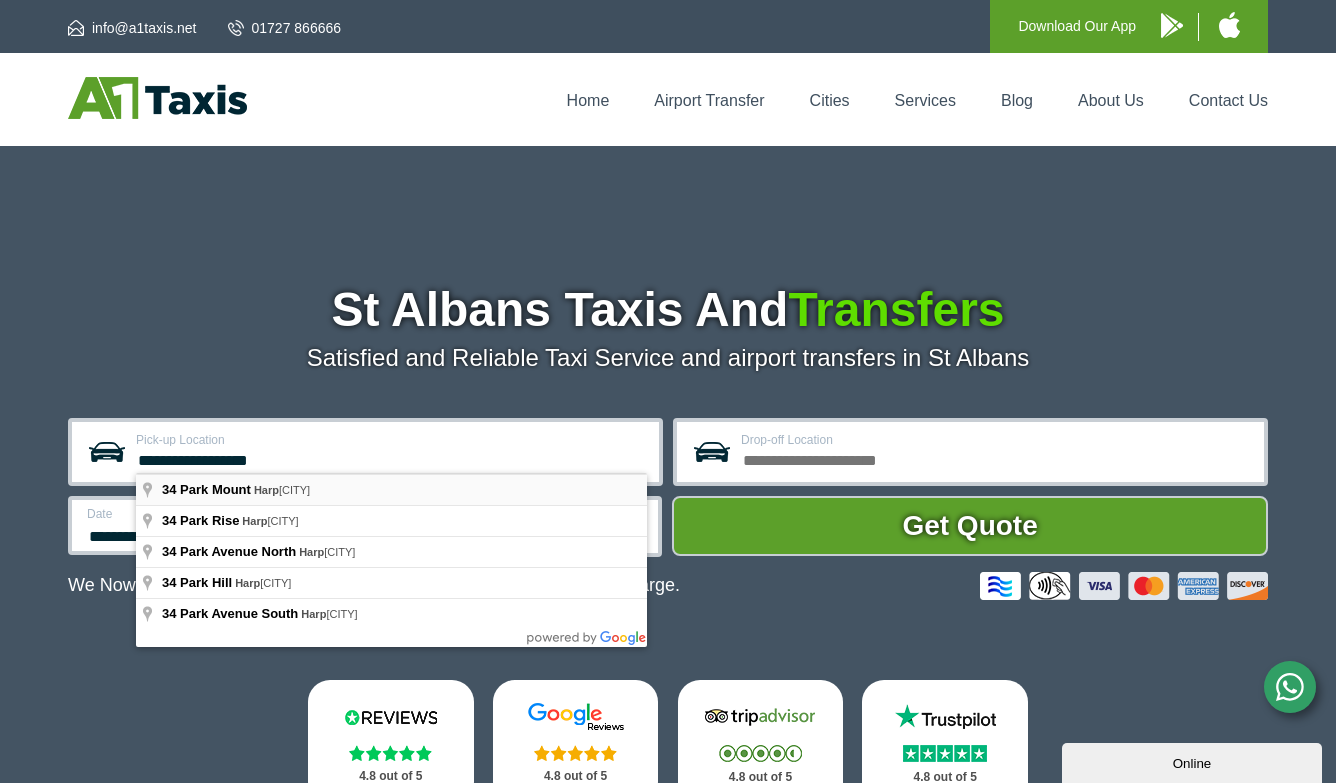 type on "**********" 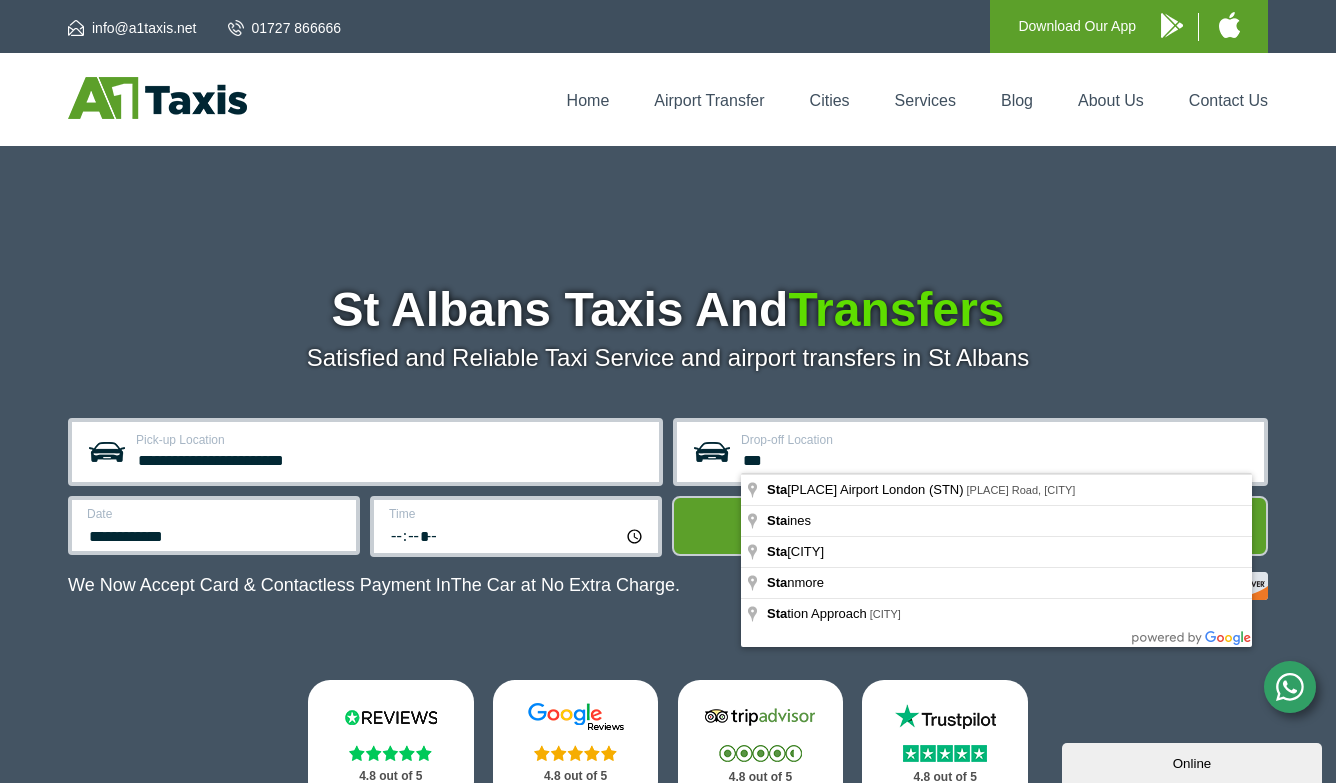type on "***" 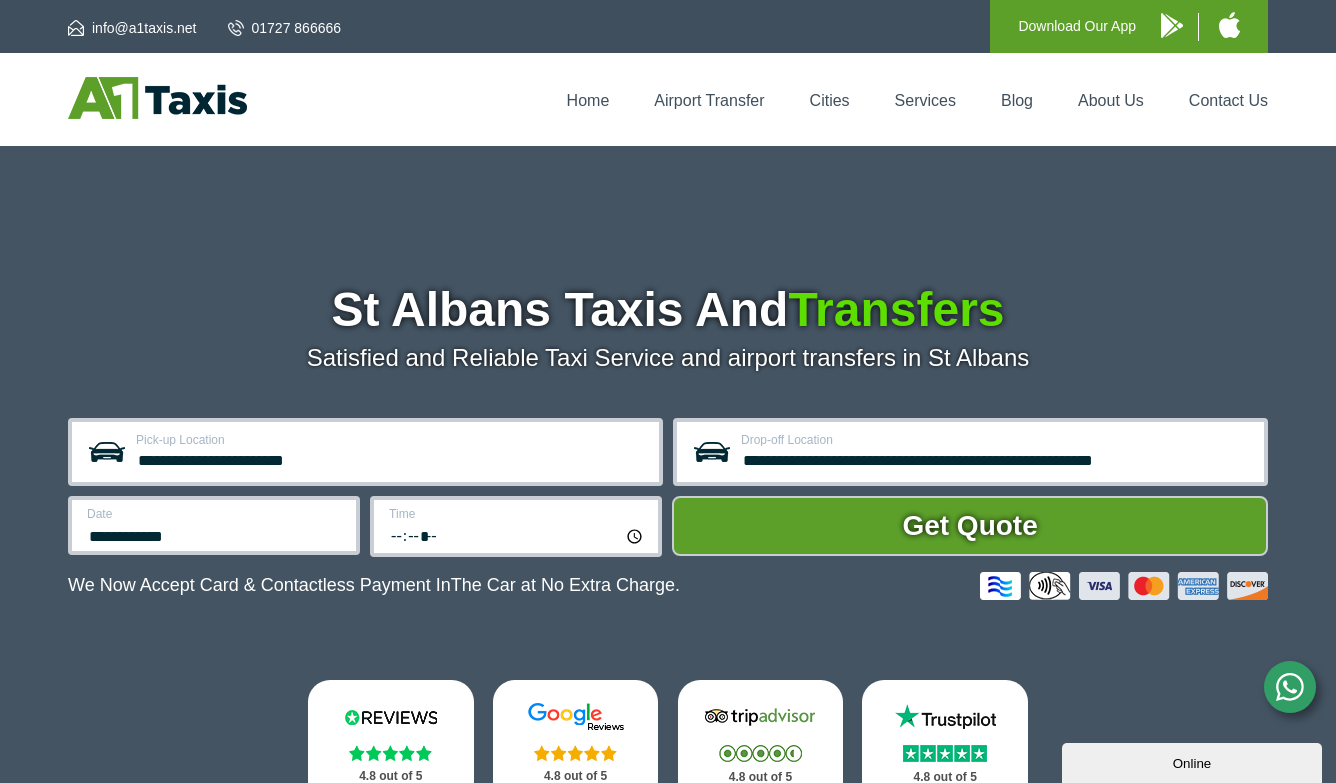 click on "**********" at bounding box center (365, 452) 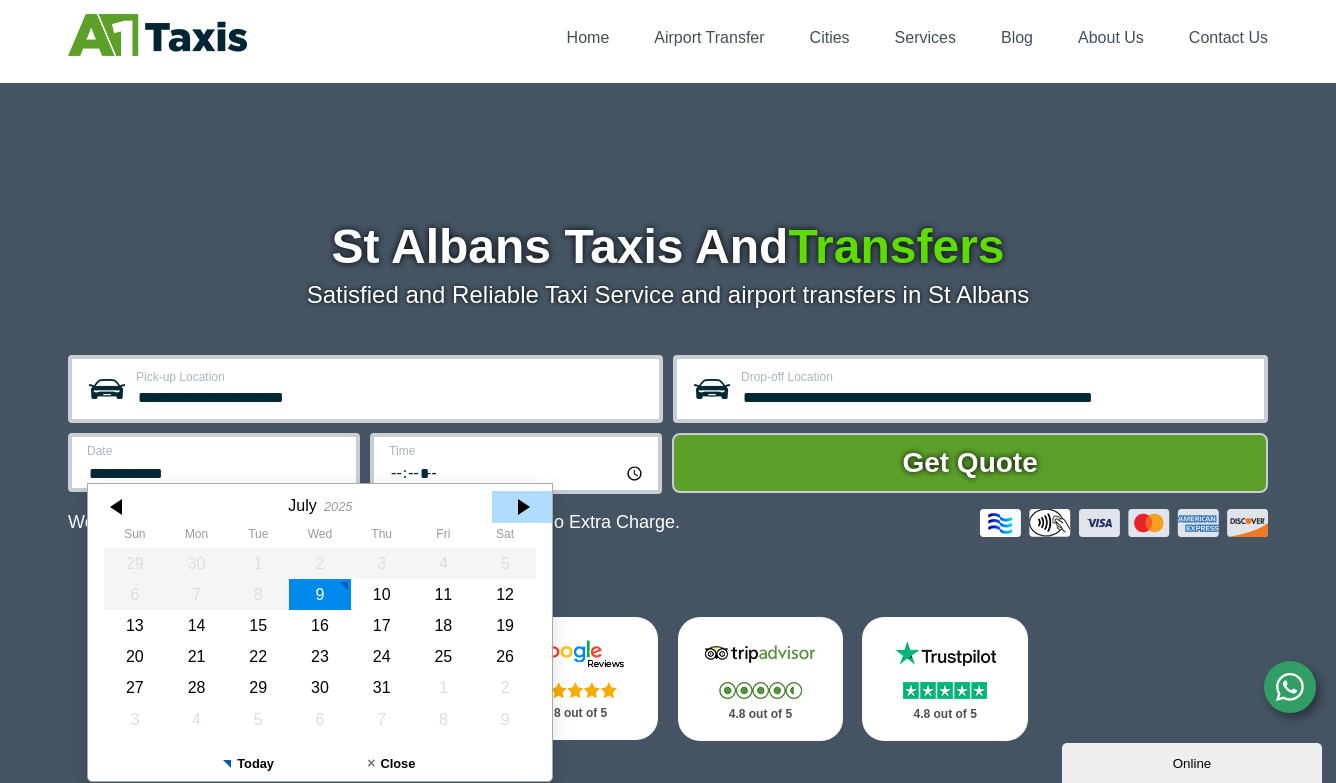 click at bounding box center [522, 507] 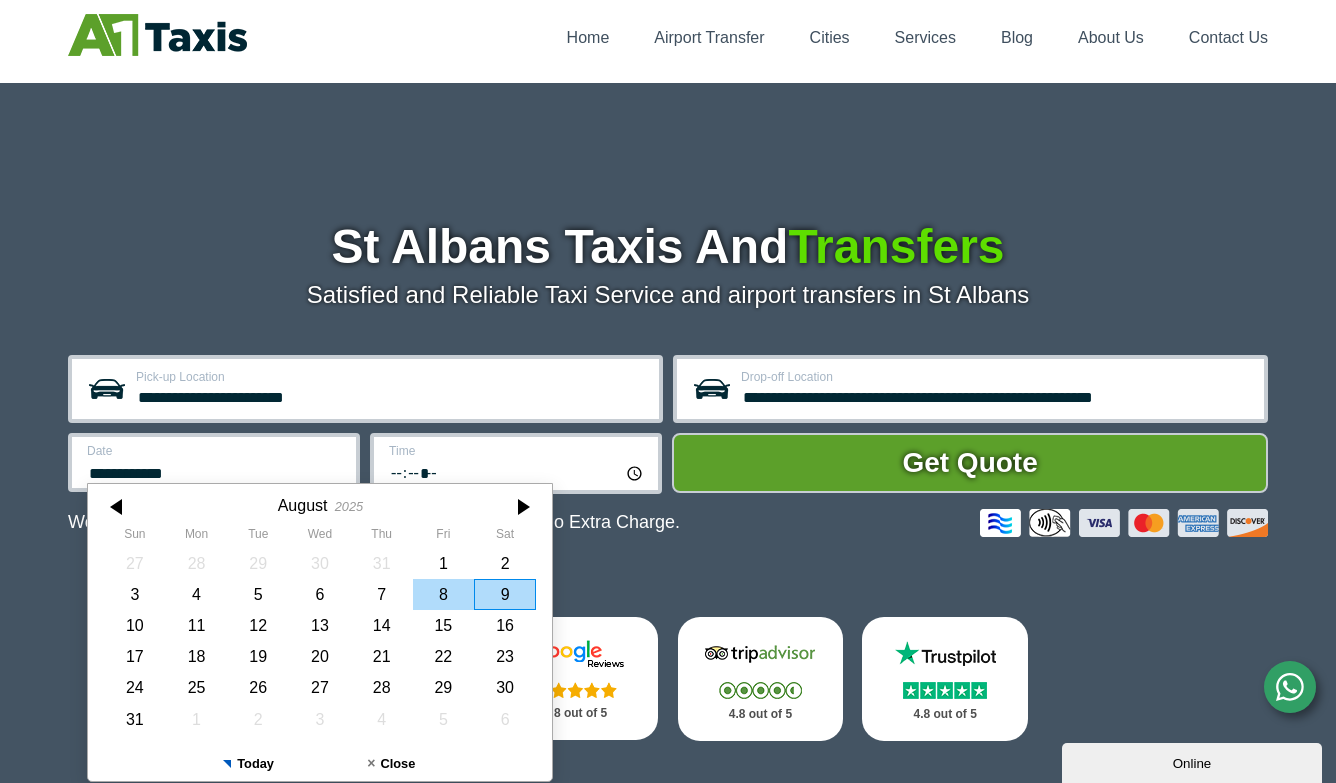 click on "8" at bounding box center (444, 594) 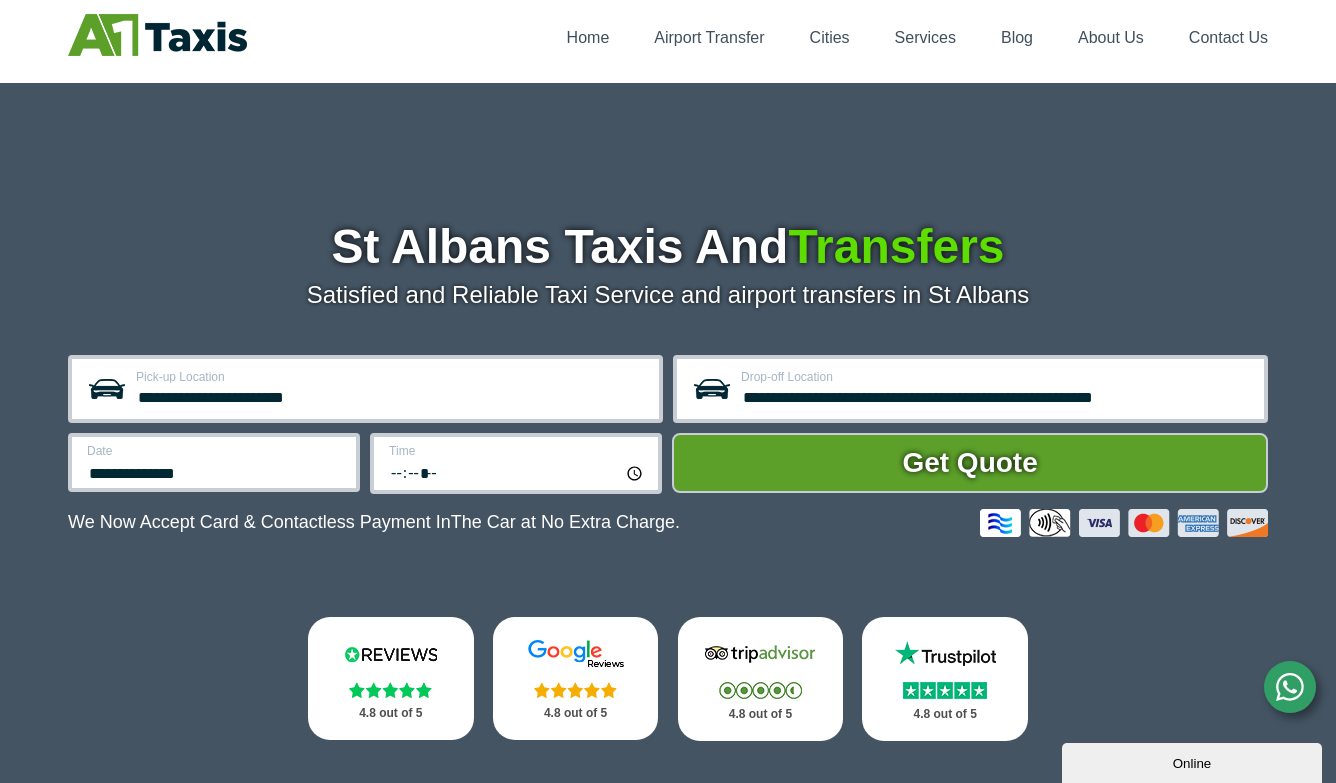 click on "*****" at bounding box center [517, 472] 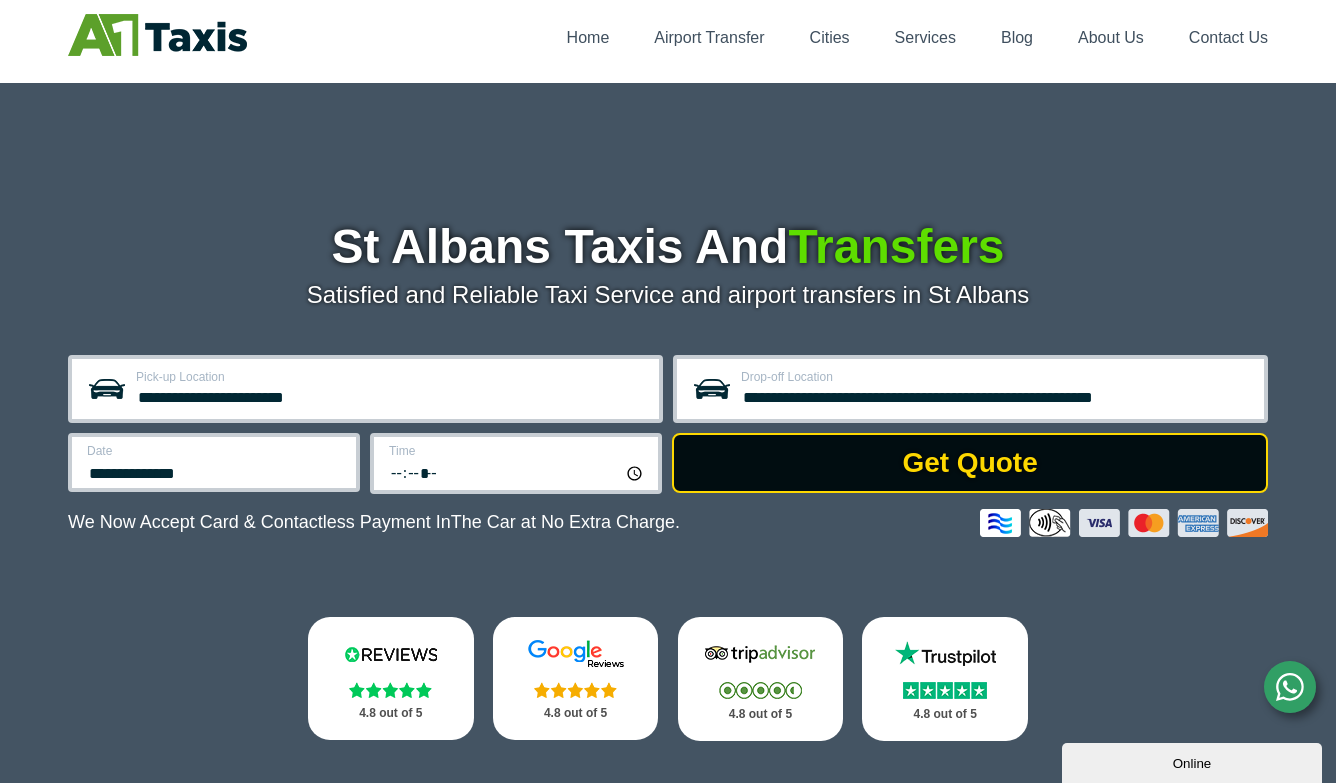 click on "Get Quote" at bounding box center [970, 463] 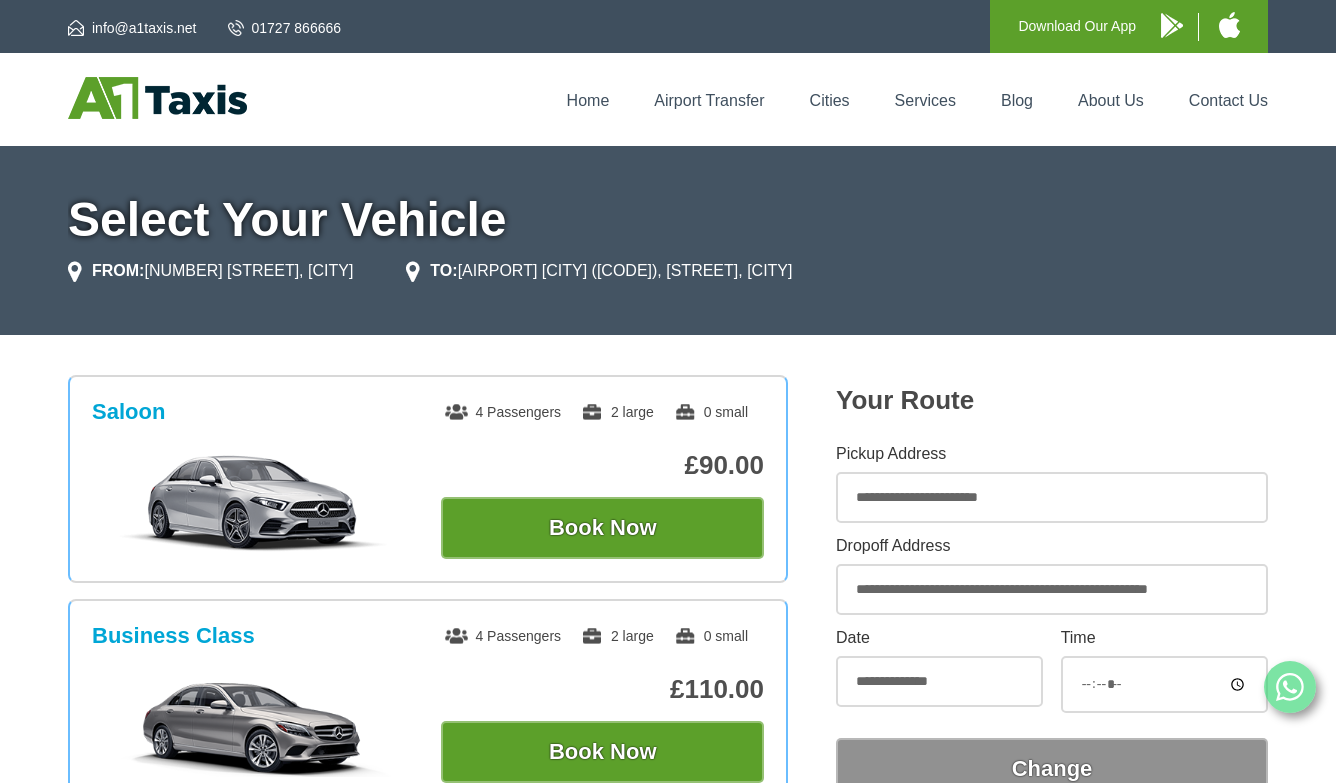 scroll, scrollTop: 0, scrollLeft: 0, axis: both 